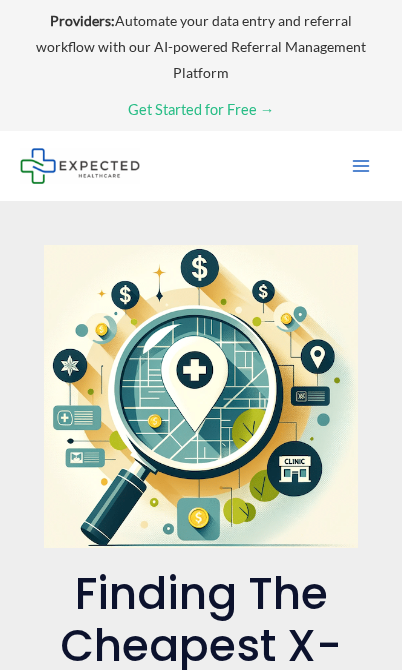 scroll, scrollTop: 159, scrollLeft: 0, axis: vertical 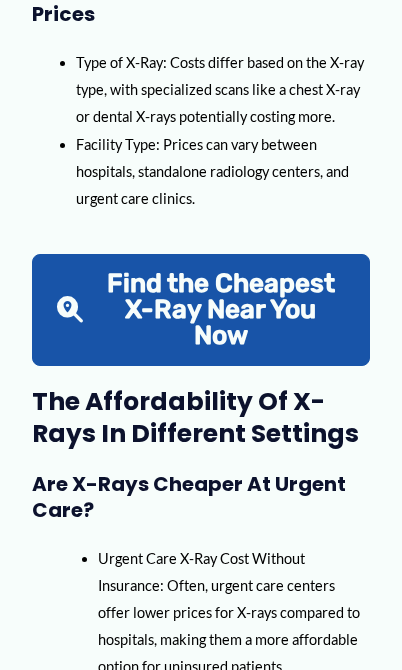 click on "Find the Cheapest X-Ray Near You Now" at bounding box center [220, 310] 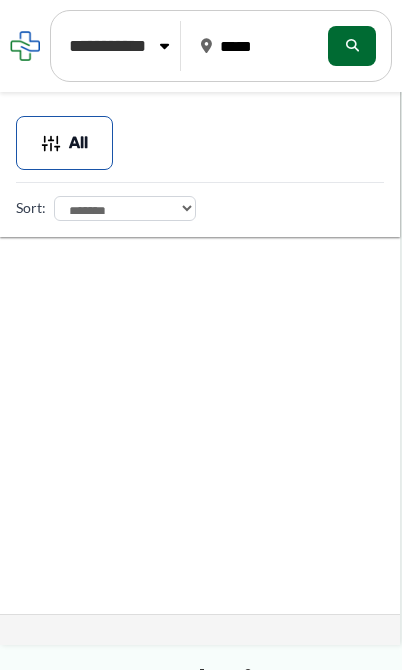 scroll, scrollTop: 0, scrollLeft: 0, axis: both 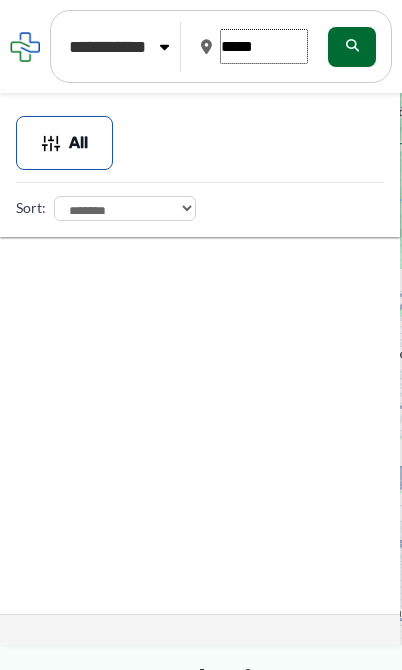 click at bounding box center [264, 46] 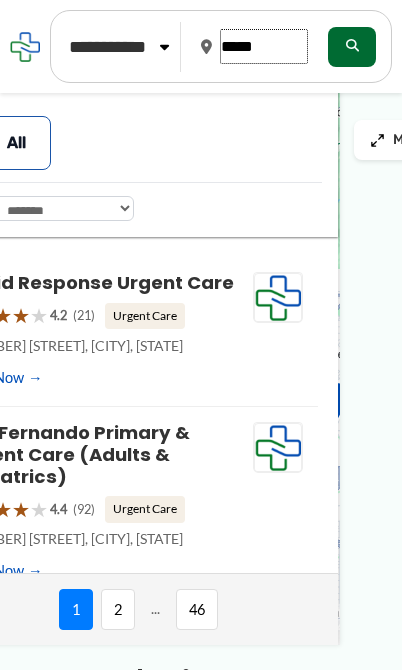 click at bounding box center (264, 46) 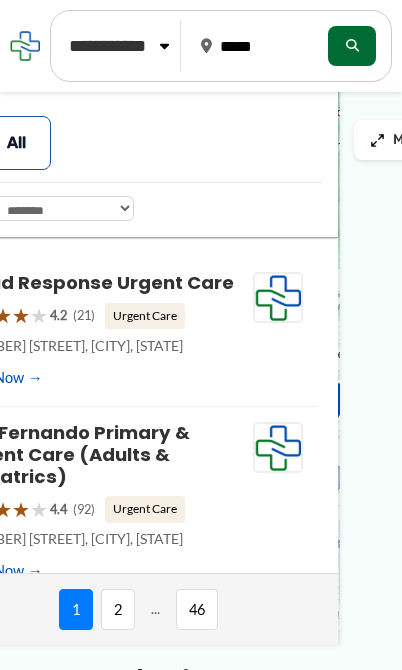 click at bounding box center [206, 46] 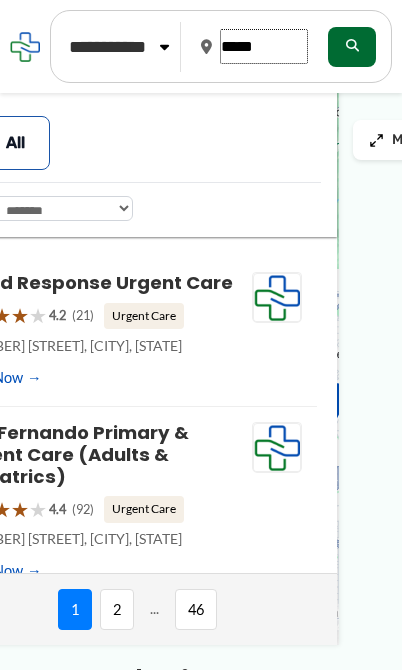 click at bounding box center (264, 46) 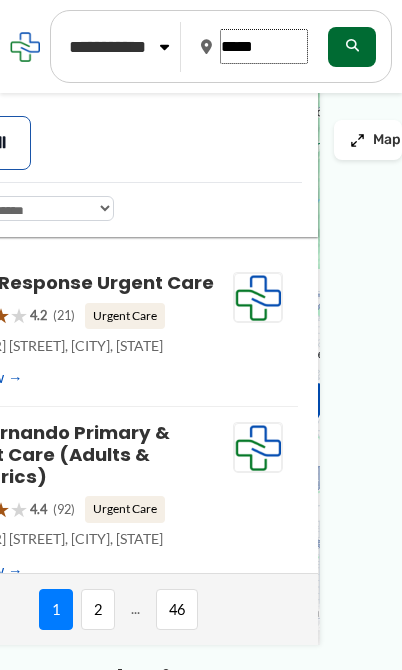 click at bounding box center [264, 46] 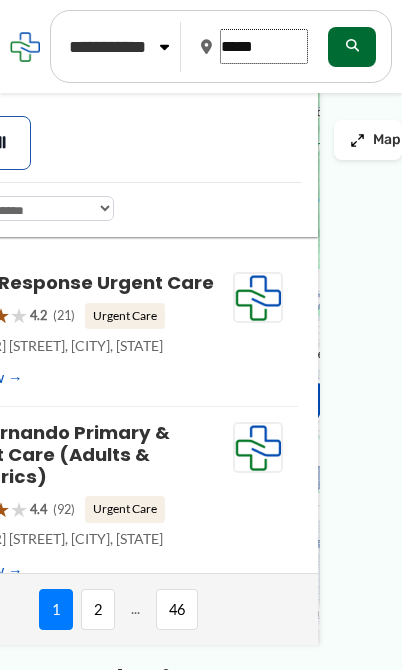 type on "[MASKED]" 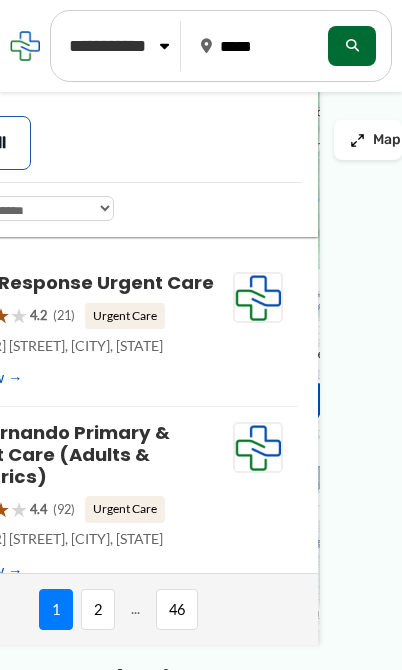 click at bounding box center (352, 46) 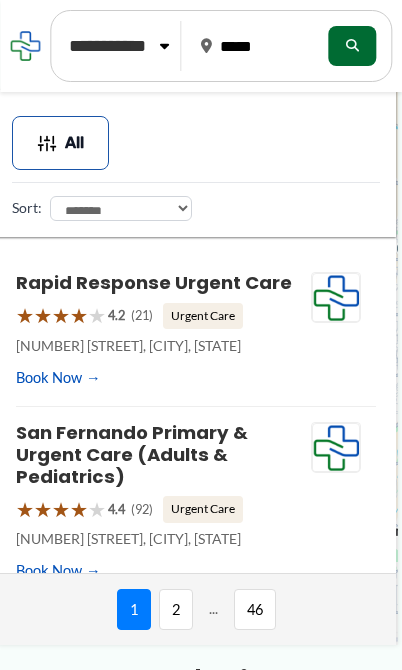 scroll, scrollTop: 0, scrollLeft: 0, axis: both 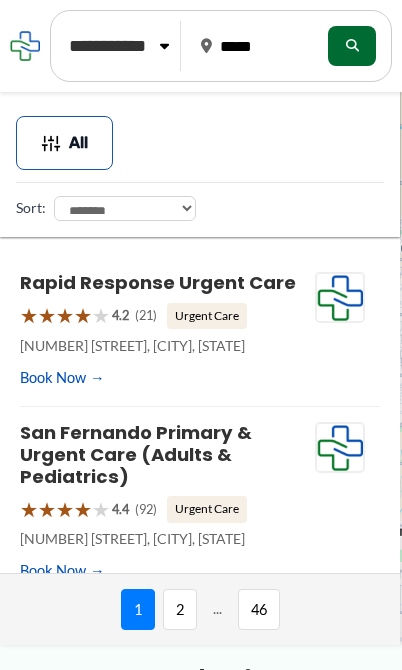 click at bounding box center [352, 46] 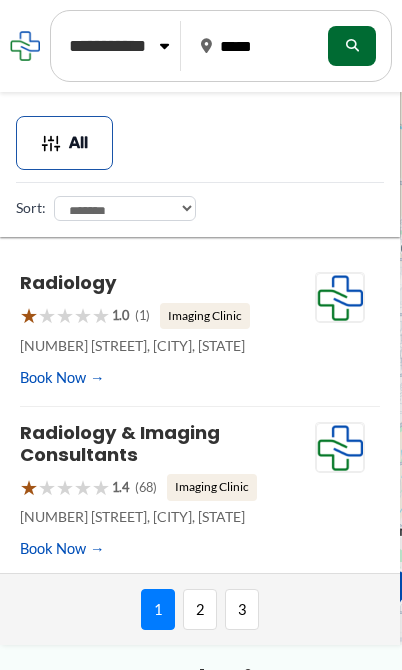 click on "**********" at bounding box center [221, 46] 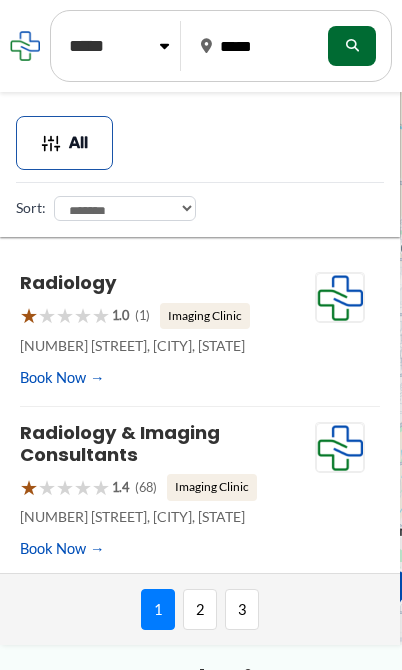 click at bounding box center (352, 46) 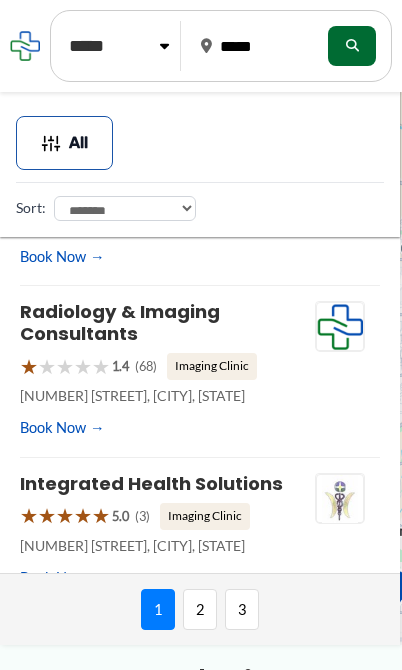 scroll, scrollTop: 116, scrollLeft: 0, axis: vertical 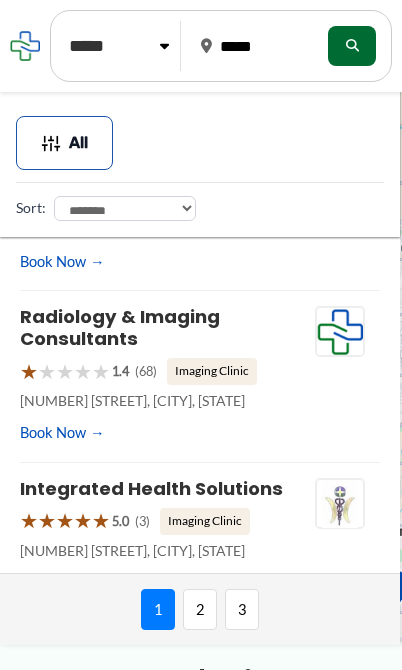 click on "[BRAND]" at bounding box center (120, 327) 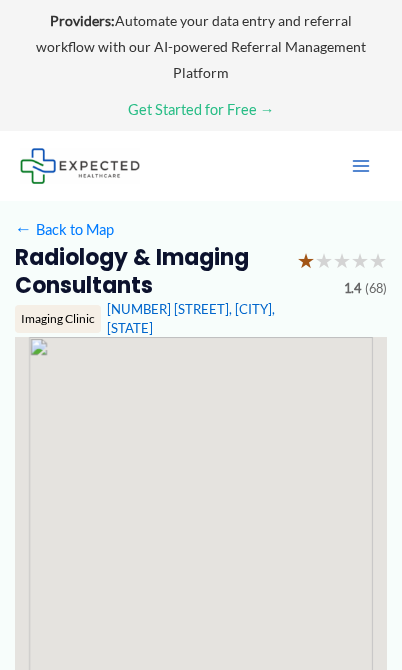 scroll, scrollTop: 0, scrollLeft: 0, axis: both 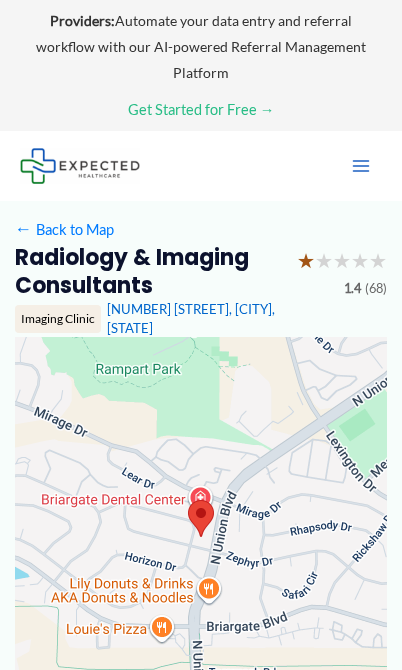 click at bounding box center (361, 166) 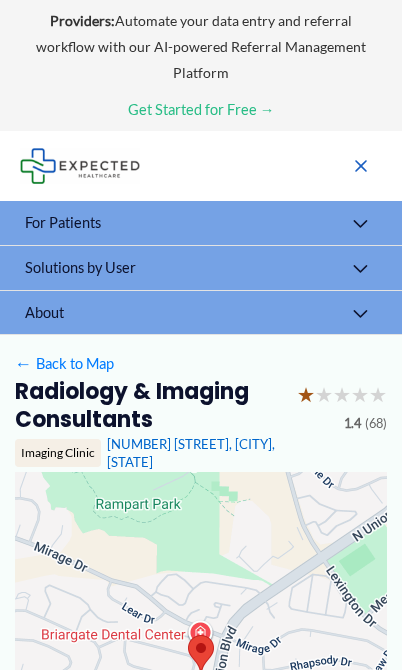 click on "For Patients" at bounding box center [63, 222] 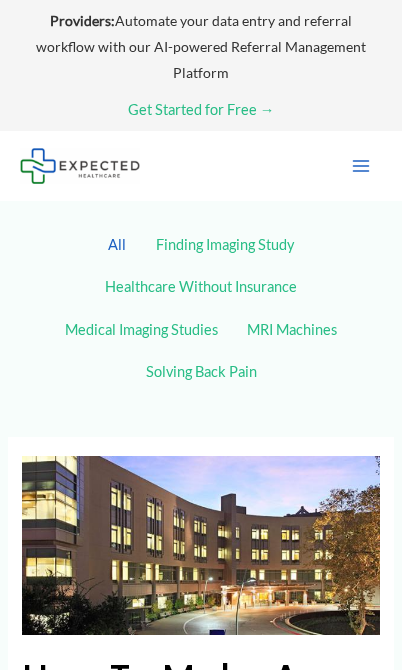 scroll, scrollTop: 0, scrollLeft: 0, axis: both 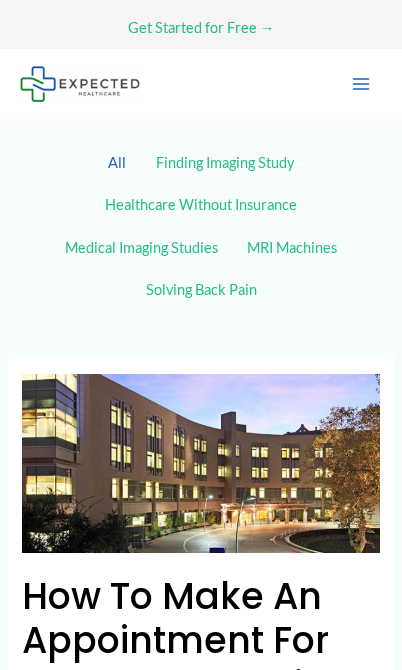 click on "Healthcare Without Insurance" at bounding box center [201, 205] 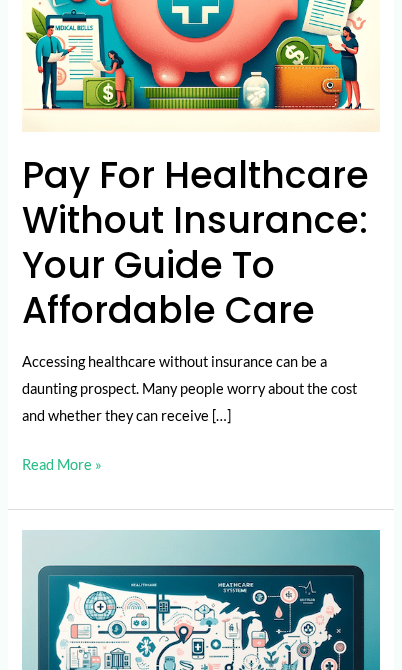 scroll, scrollTop: 942, scrollLeft: 0, axis: vertical 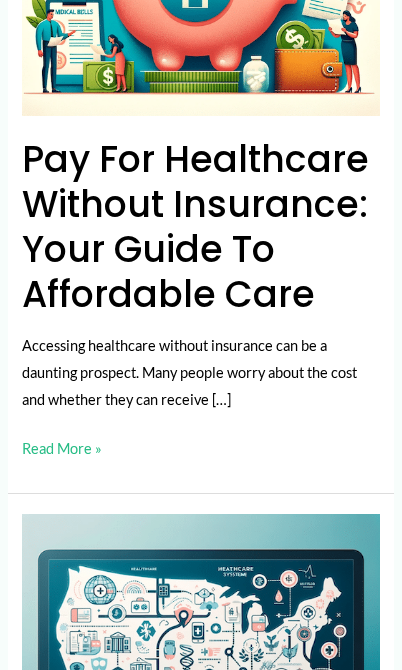 click on "Pay for Healthcare Without Insurance: Your Guide to Affordable Care  Read More »" at bounding box center (62, 448) 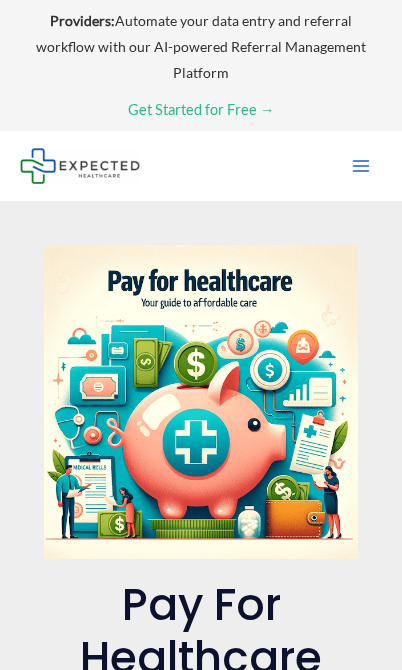 scroll, scrollTop: 0, scrollLeft: 0, axis: both 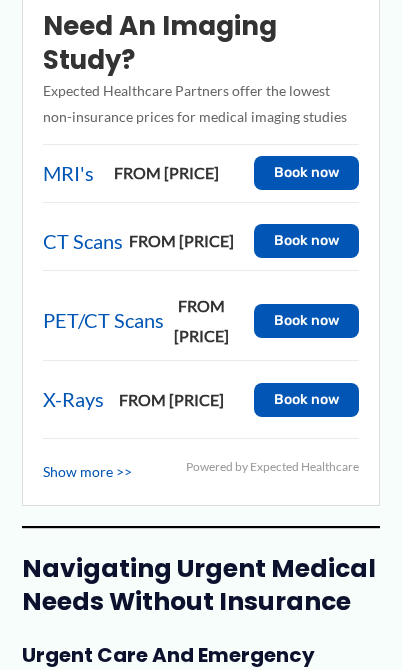click on "FROM [PRICE]" at bounding box center [166, 173] 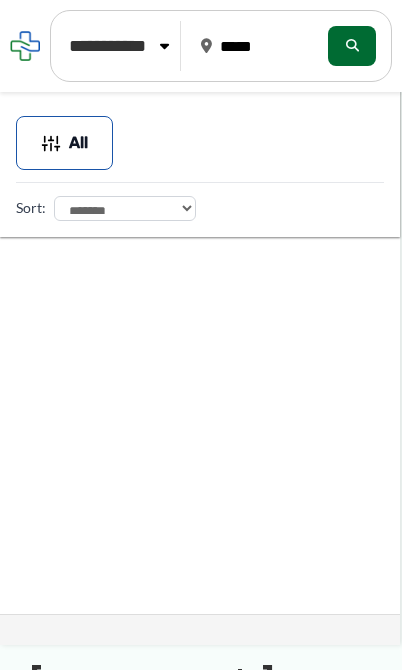 scroll, scrollTop: 0, scrollLeft: 0, axis: both 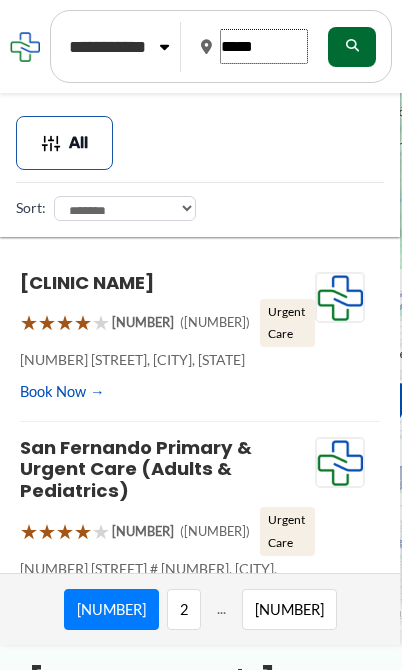 click at bounding box center [264, 46] 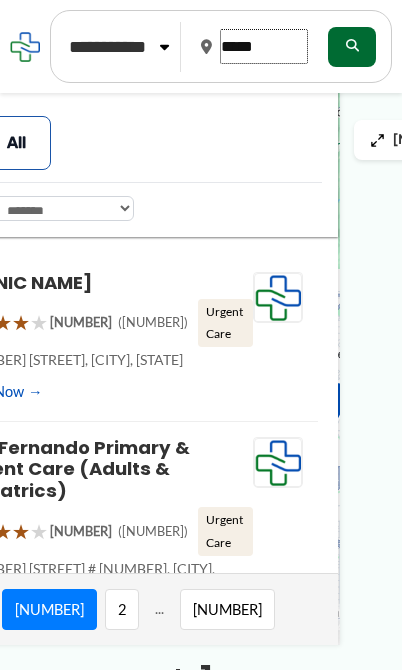 type on "[MASKED]" 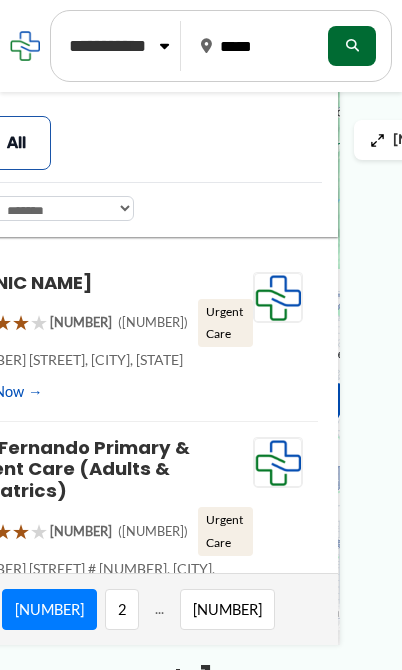 click at bounding box center (352, 46) 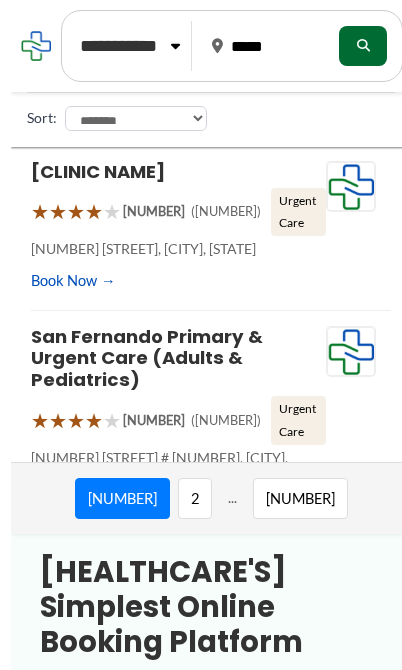 scroll, scrollTop: 111, scrollLeft: 0, axis: vertical 